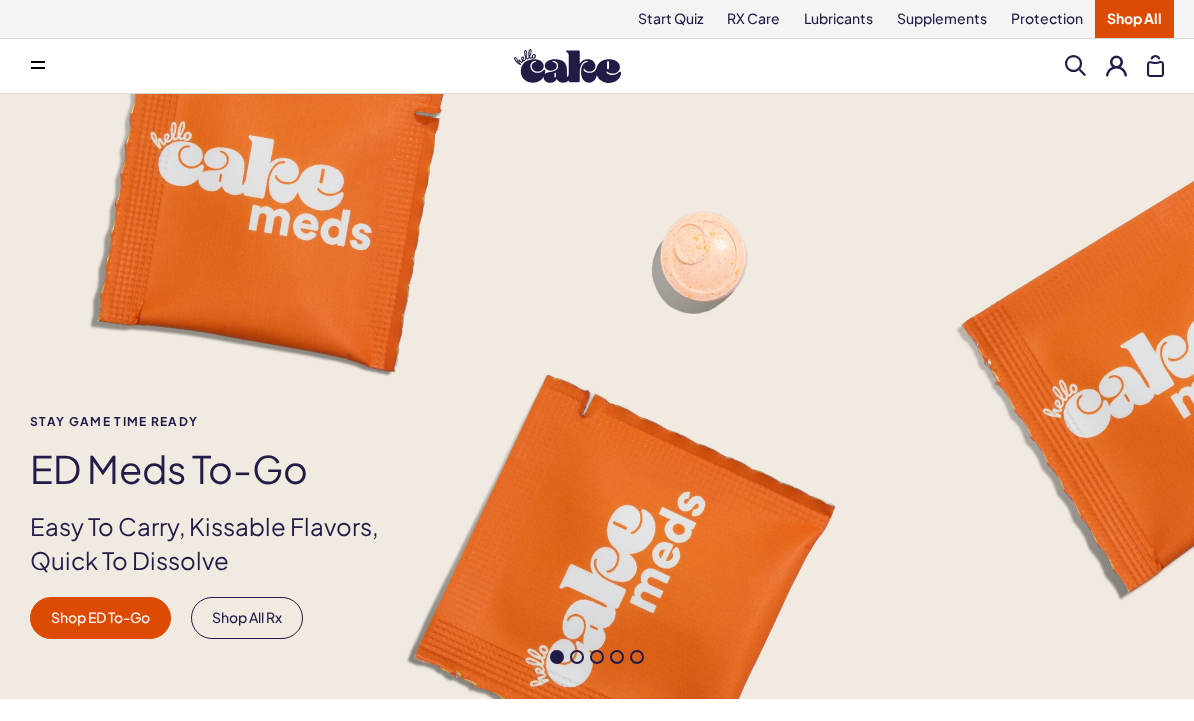 scroll, scrollTop: 0, scrollLeft: 0, axis: both 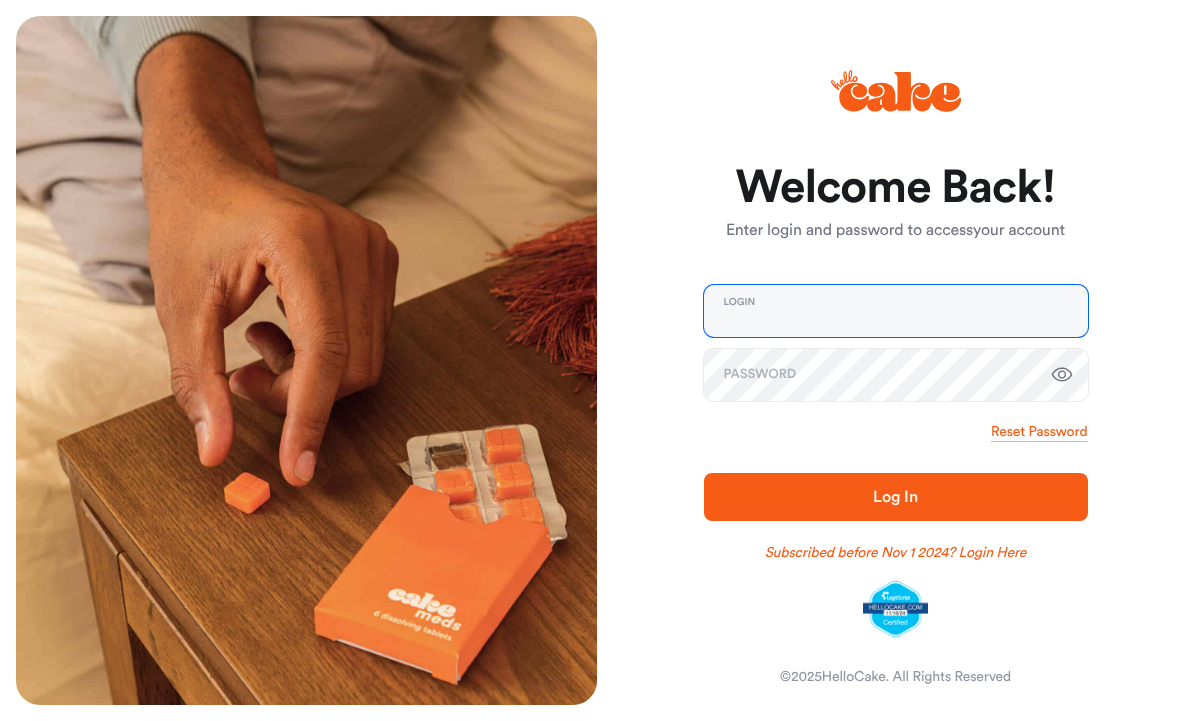 click at bounding box center (896, 311) 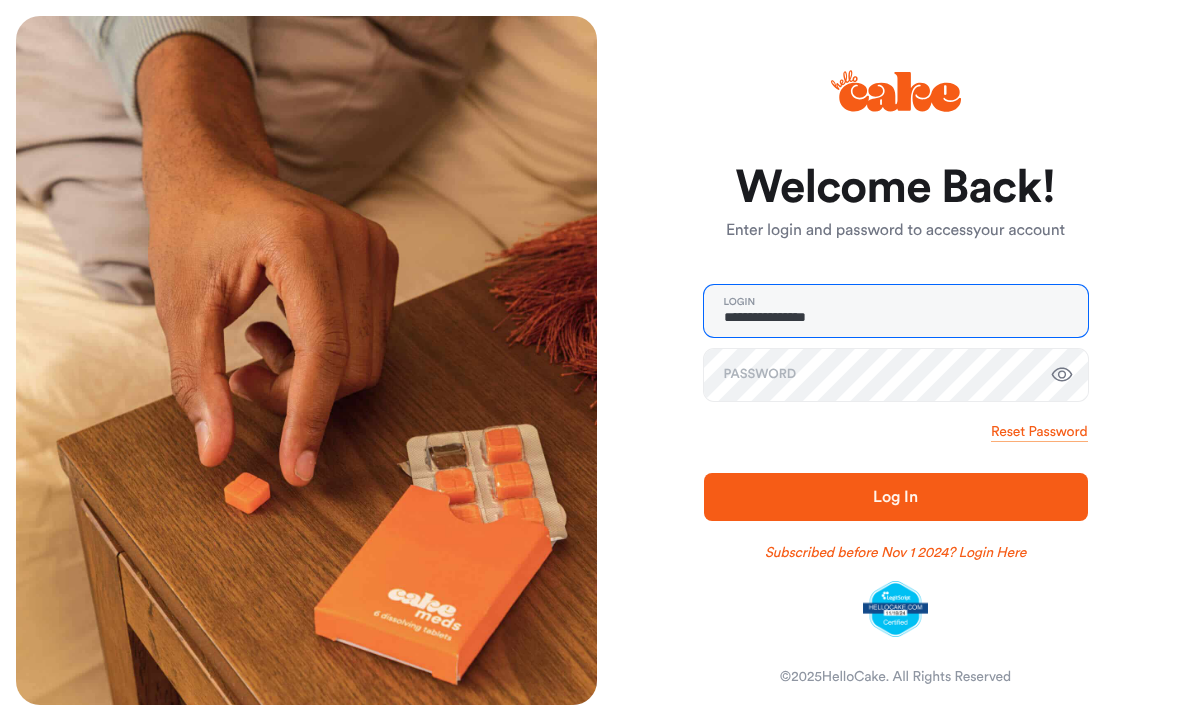 type on "**********" 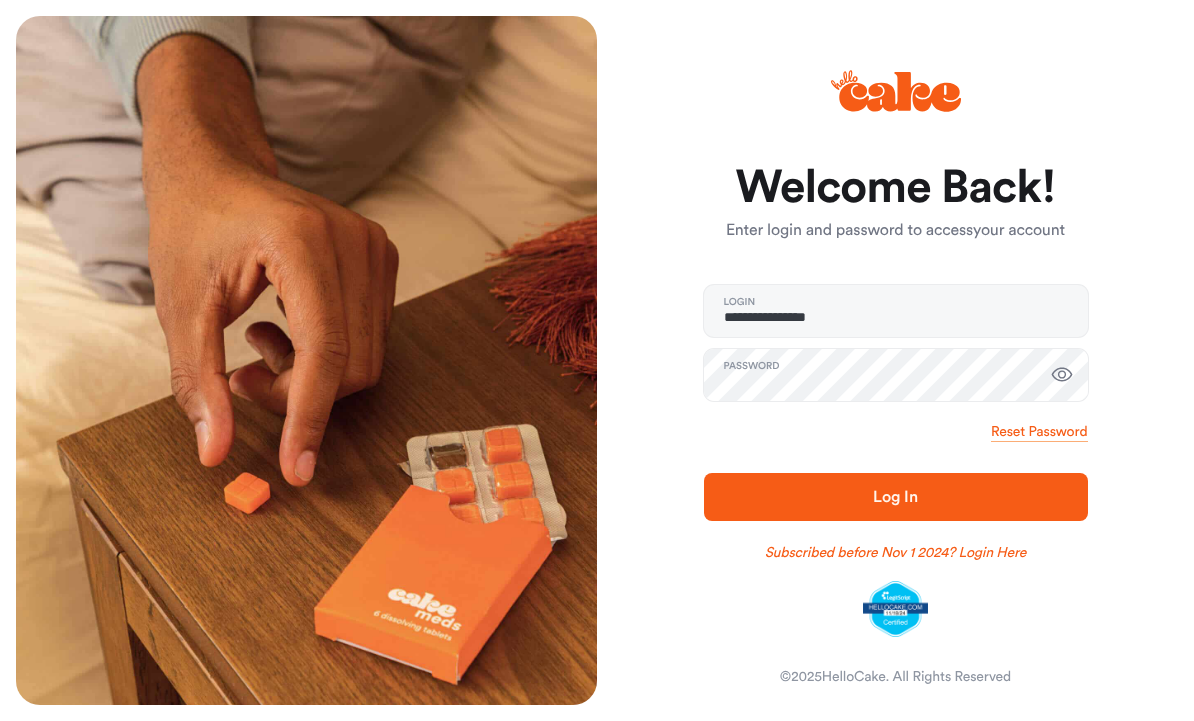 click on "**********" at bounding box center [597, 360] 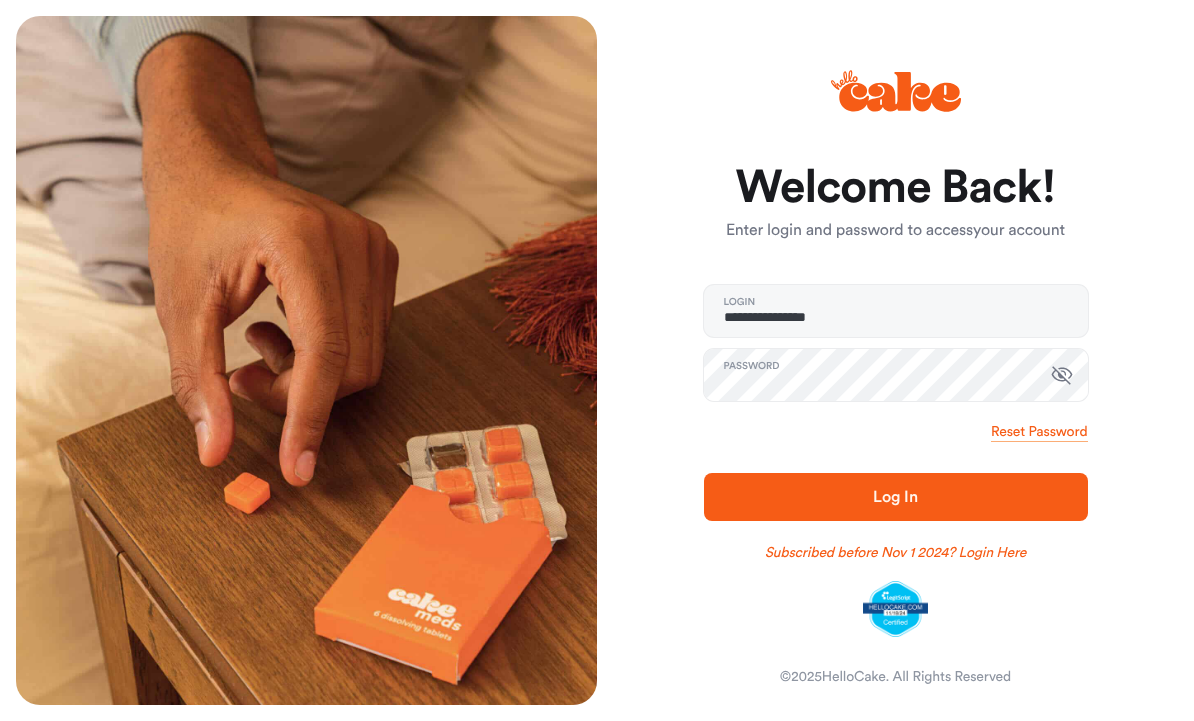 click on "Log In" at bounding box center (895, 497) 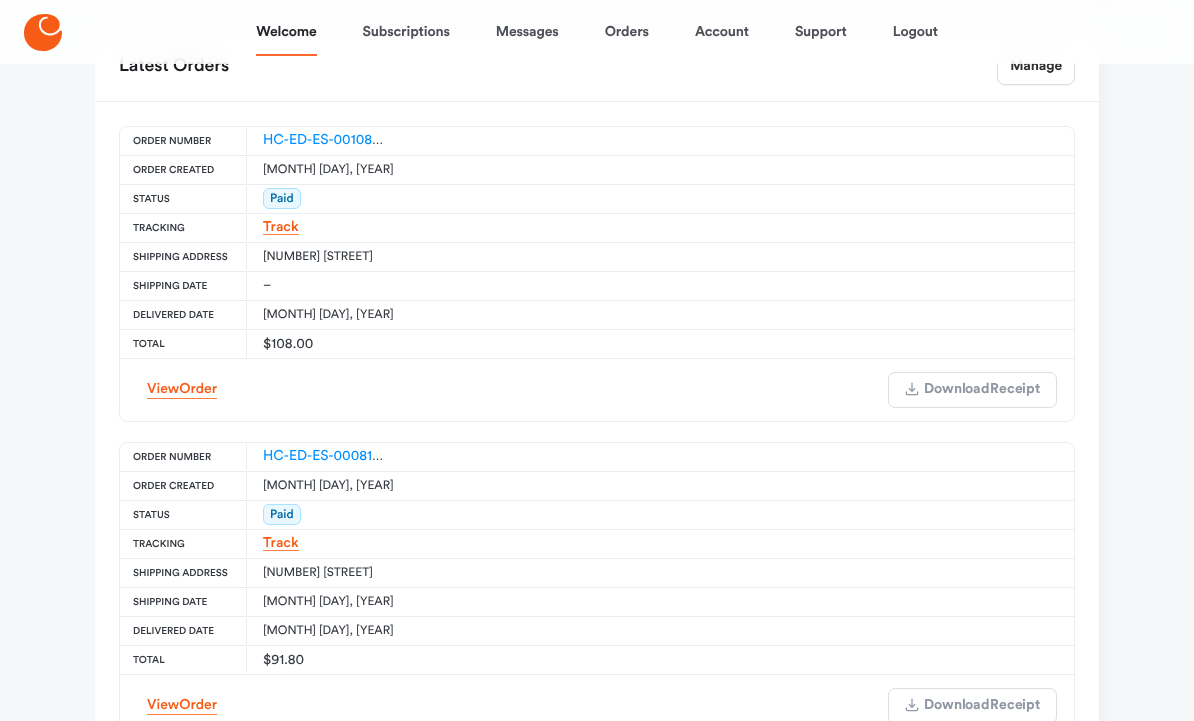 scroll, scrollTop: 1062, scrollLeft: 0, axis: vertical 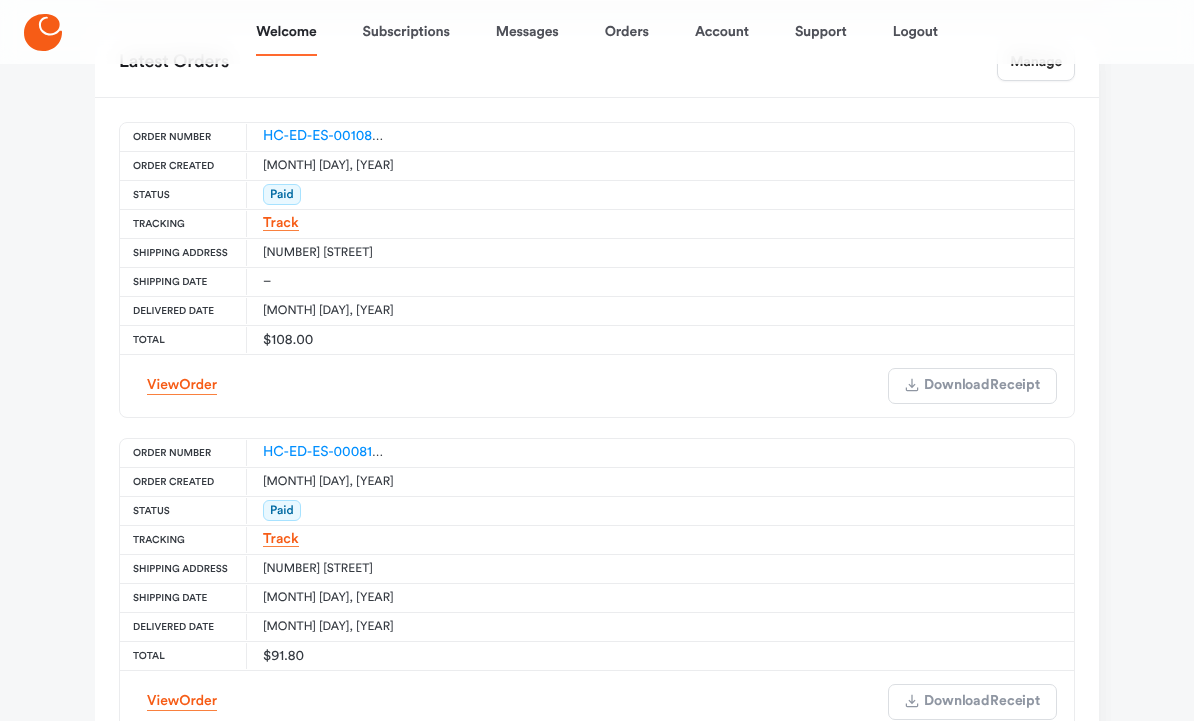 click on "Subscriptions" at bounding box center (406, 32) 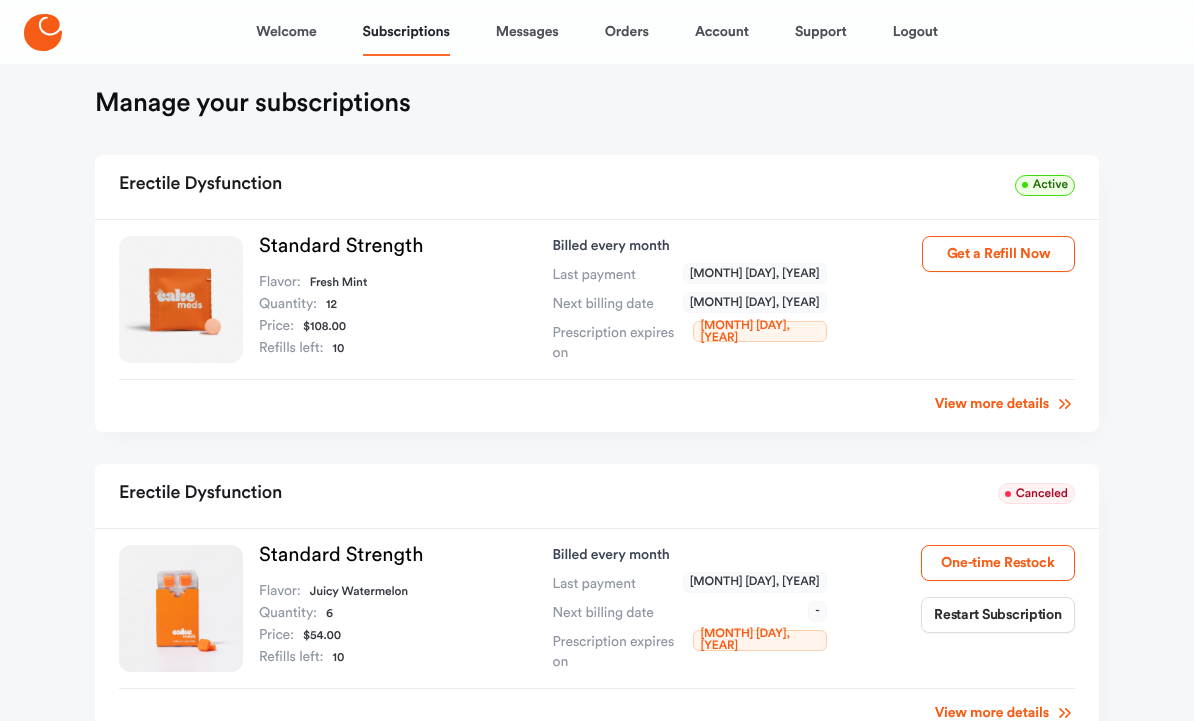 scroll, scrollTop: 0, scrollLeft: 0, axis: both 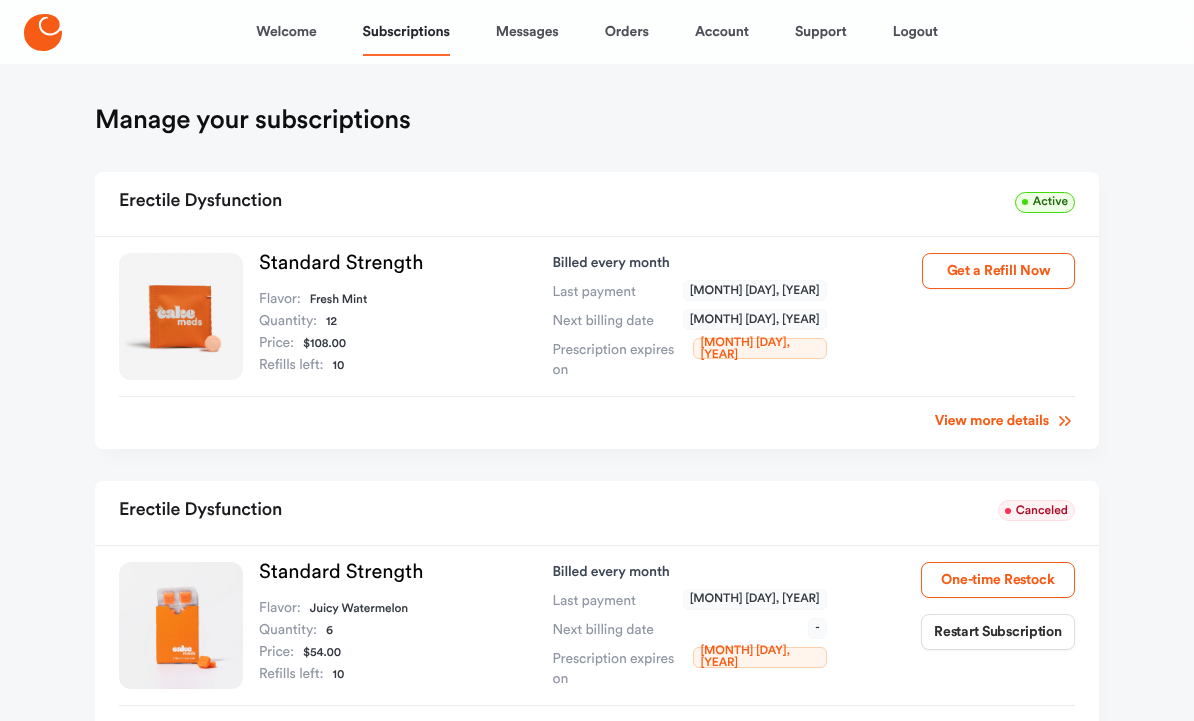 click on "View more details" at bounding box center [1005, 421] 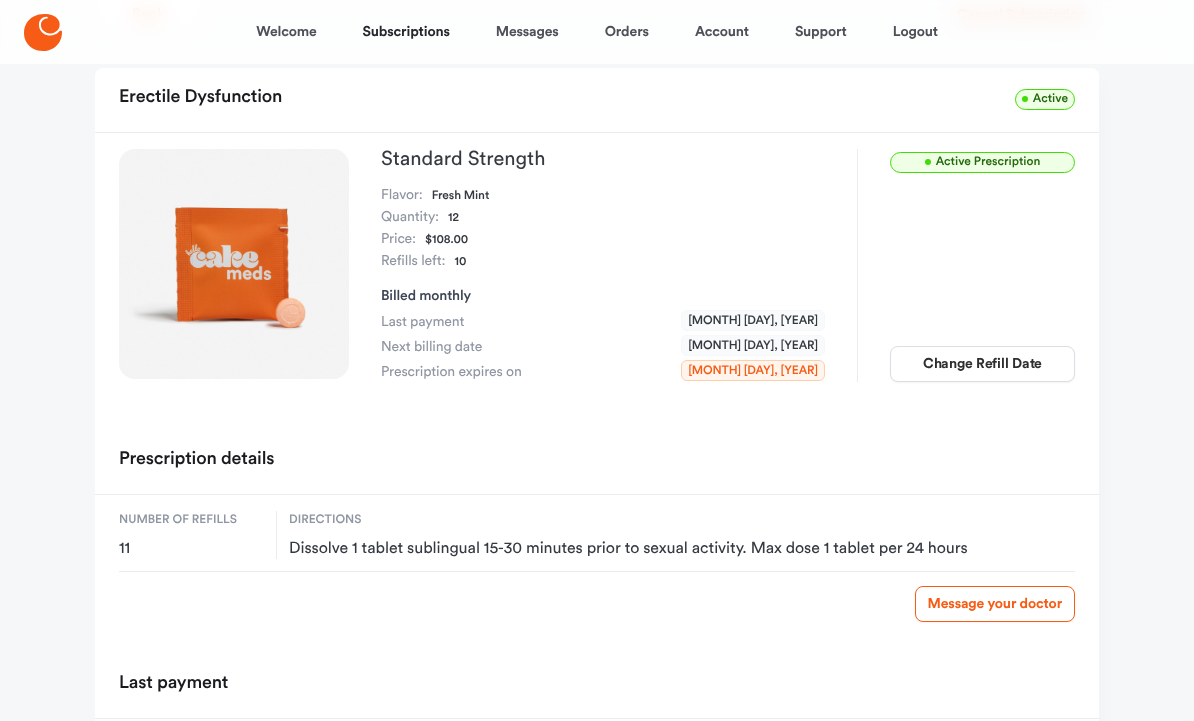 scroll, scrollTop: 0, scrollLeft: 0, axis: both 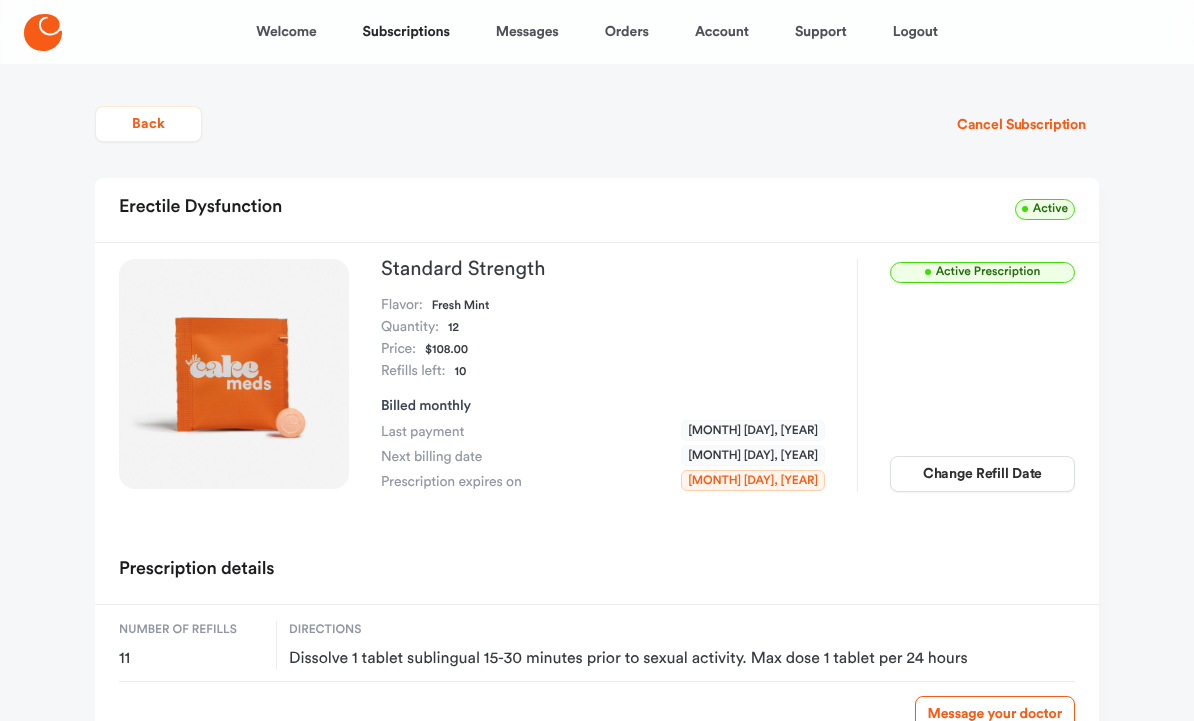 click on "Subscriptions" at bounding box center [406, 32] 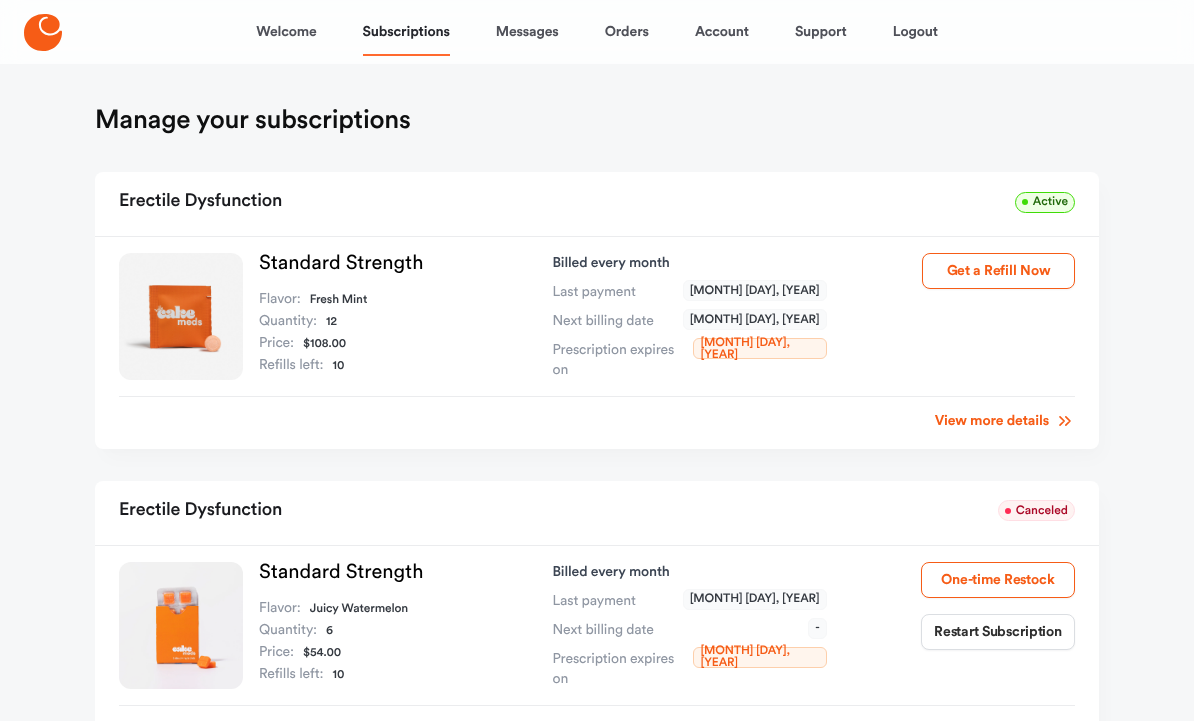 click on "Orders" at bounding box center (627, 32) 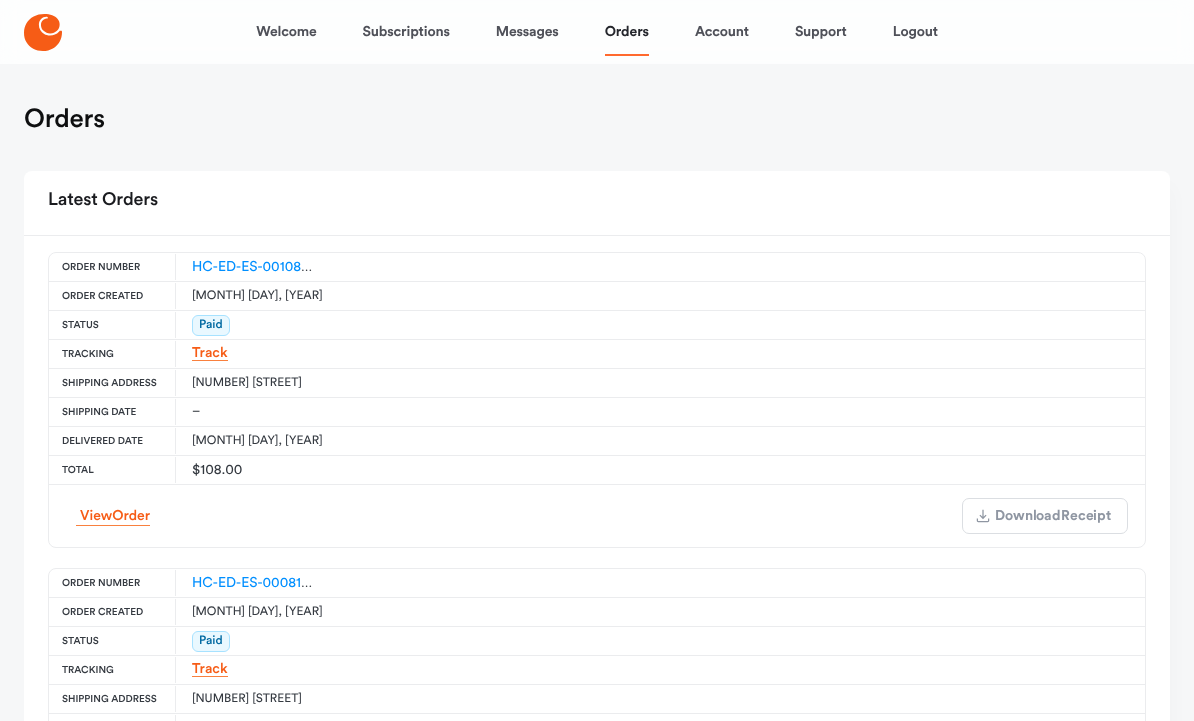 scroll, scrollTop: 0, scrollLeft: 0, axis: both 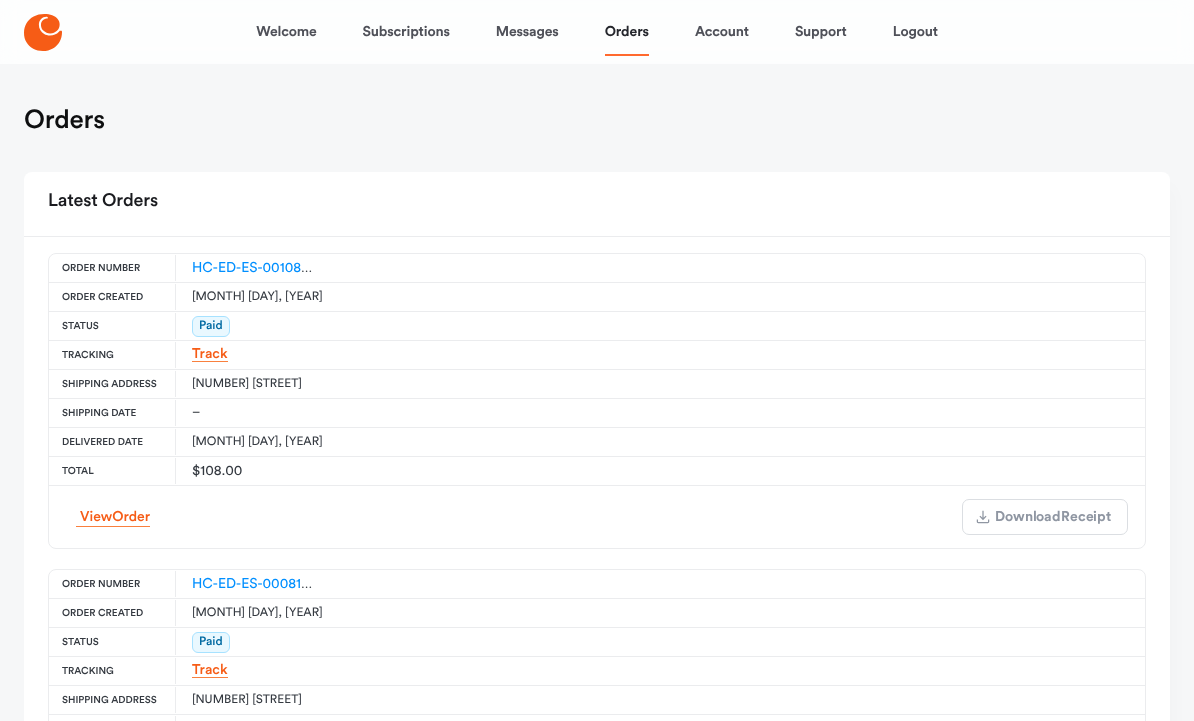 click on "Account" at bounding box center (722, 32) 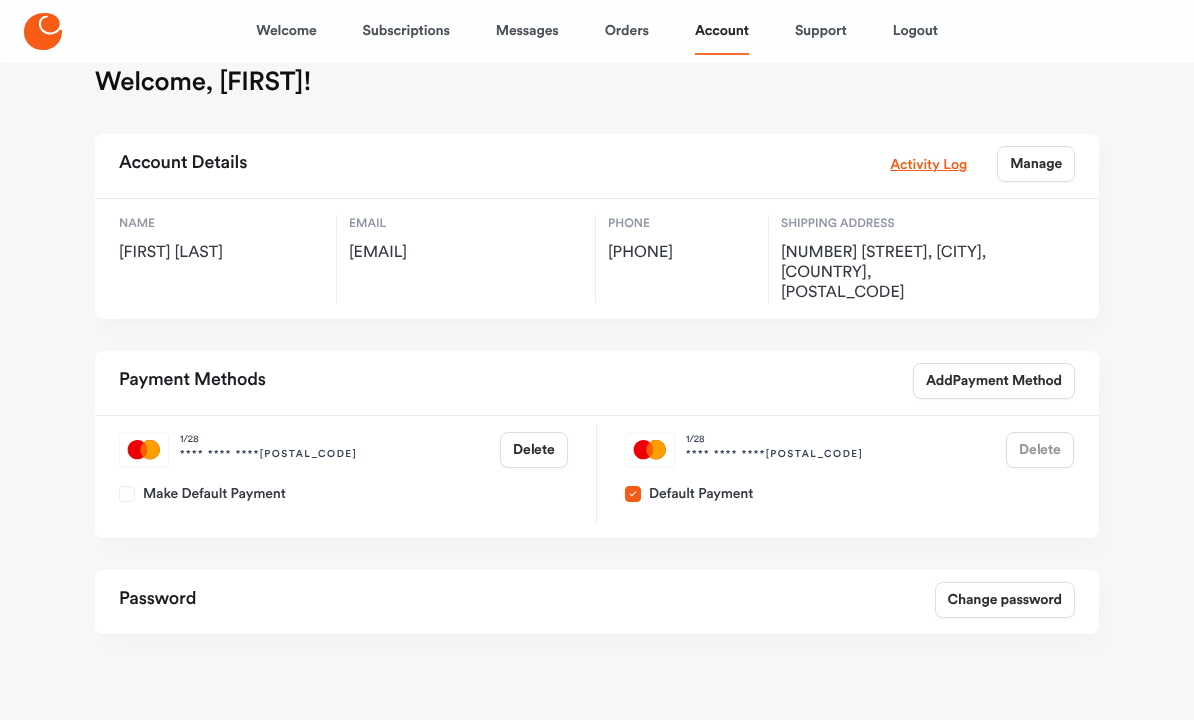 scroll, scrollTop: 43, scrollLeft: 0, axis: vertical 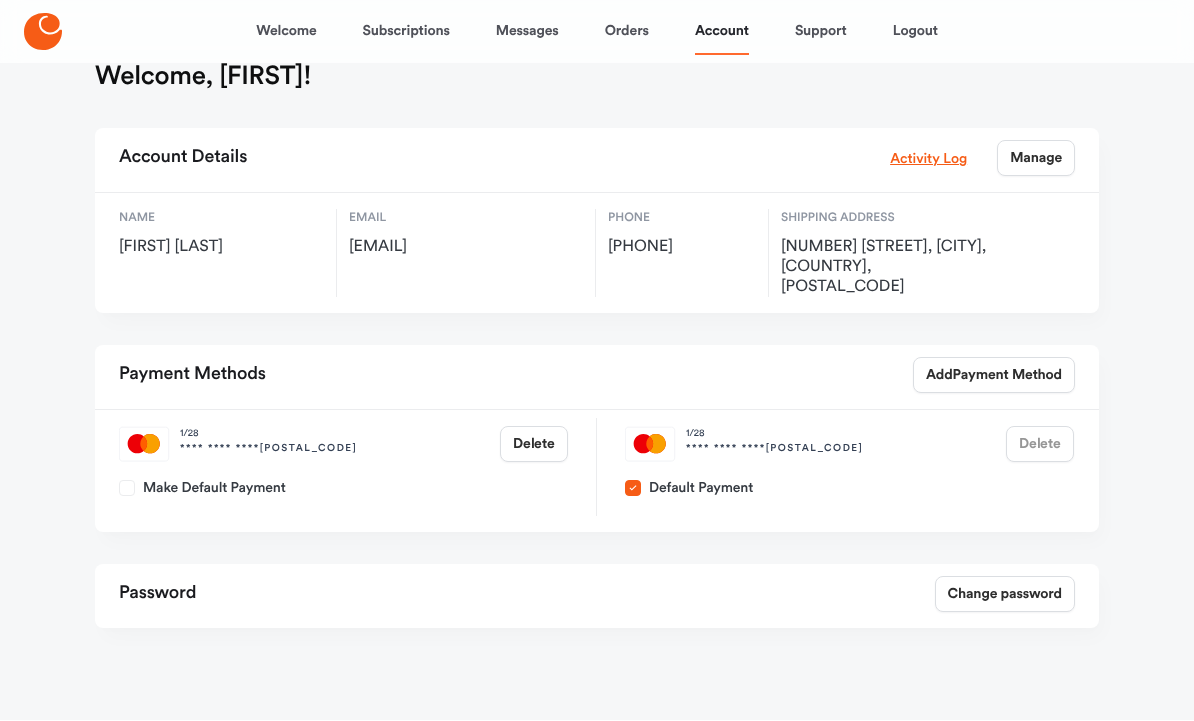 click on "Activity Log" at bounding box center (928, 159) 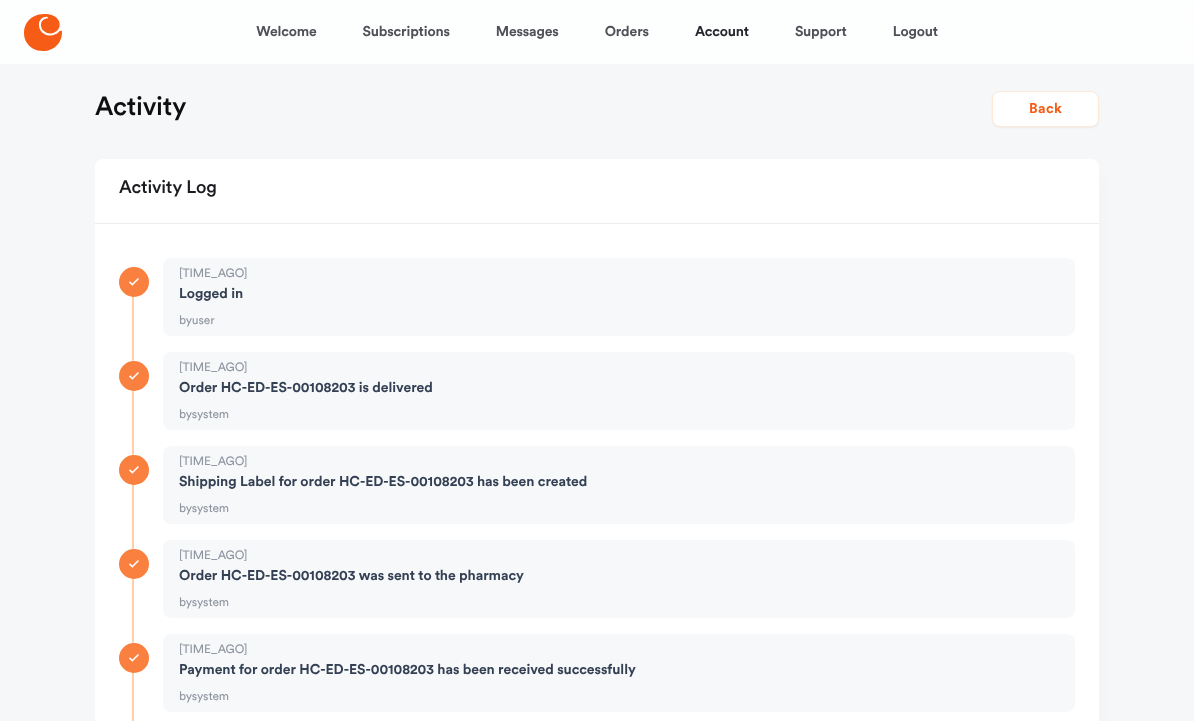 scroll, scrollTop: 0, scrollLeft: 0, axis: both 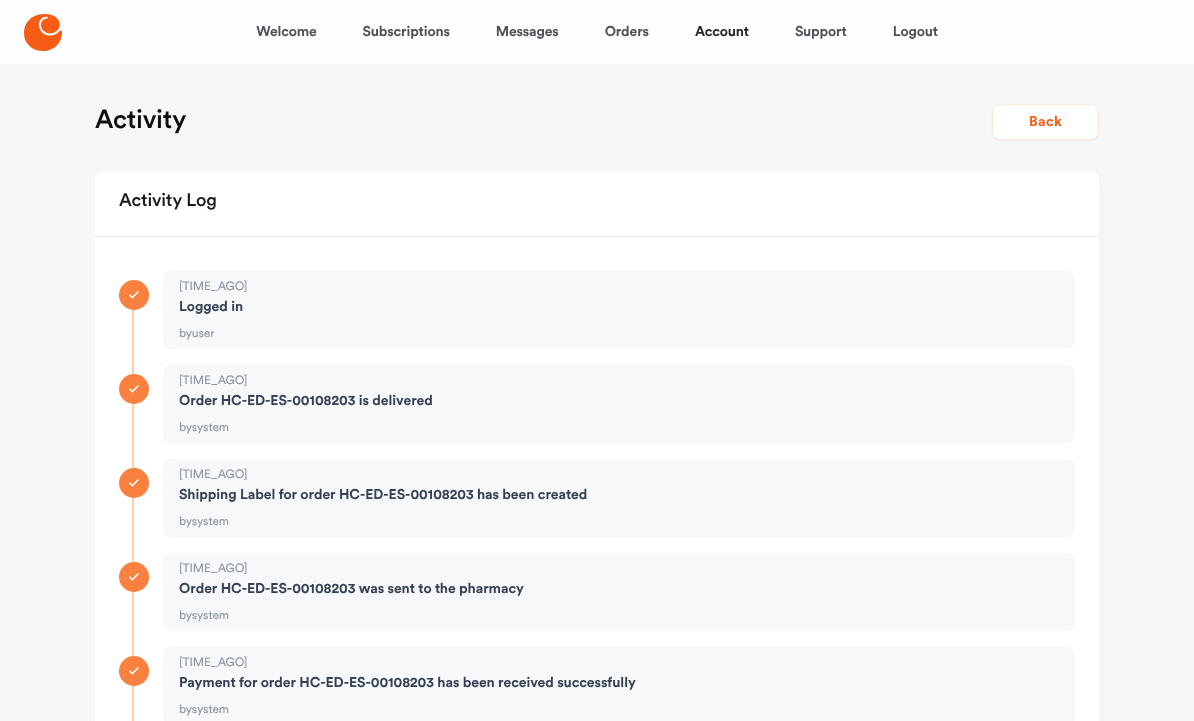 click on "Orders" at bounding box center (627, 32) 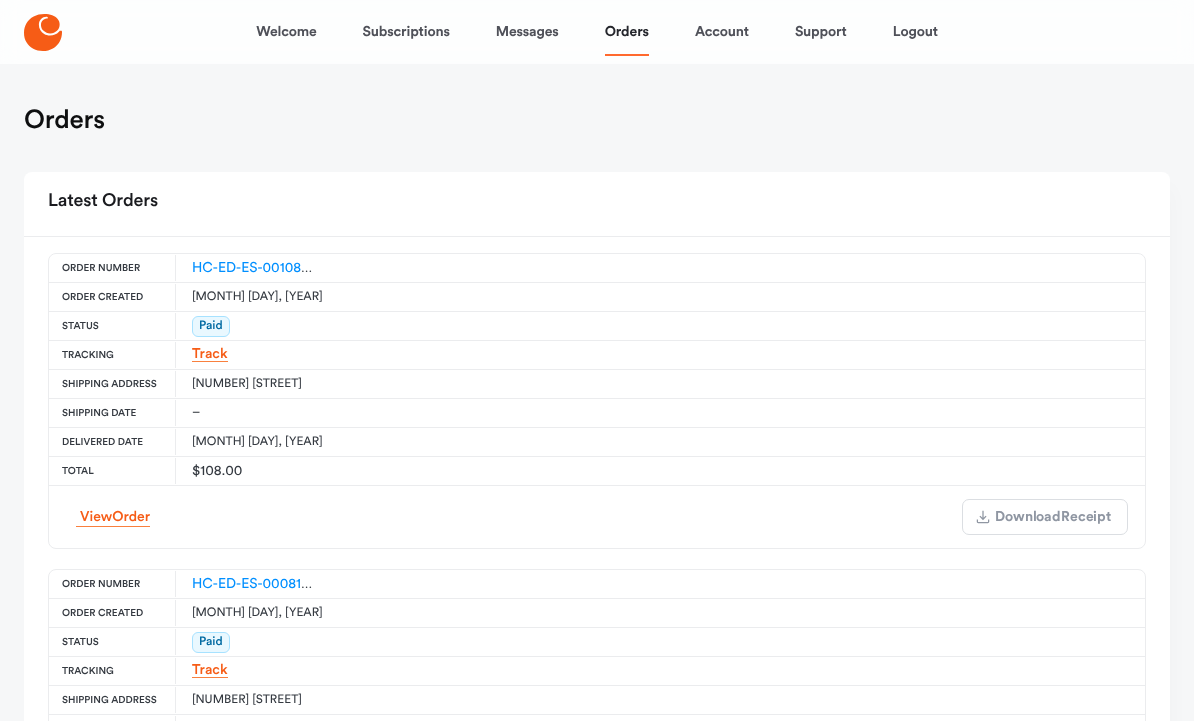 click on "Messages" at bounding box center [527, 32] 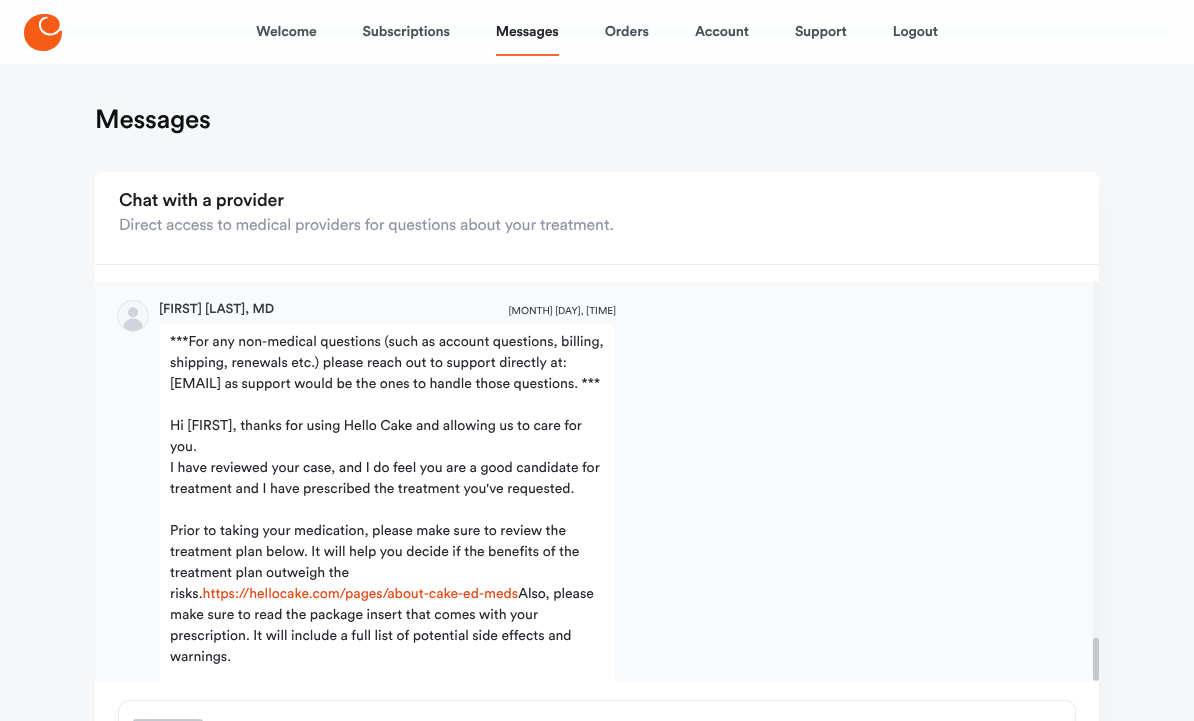 scroll, scrollTop: 3309, scrollLeft: 0, axis: vertical 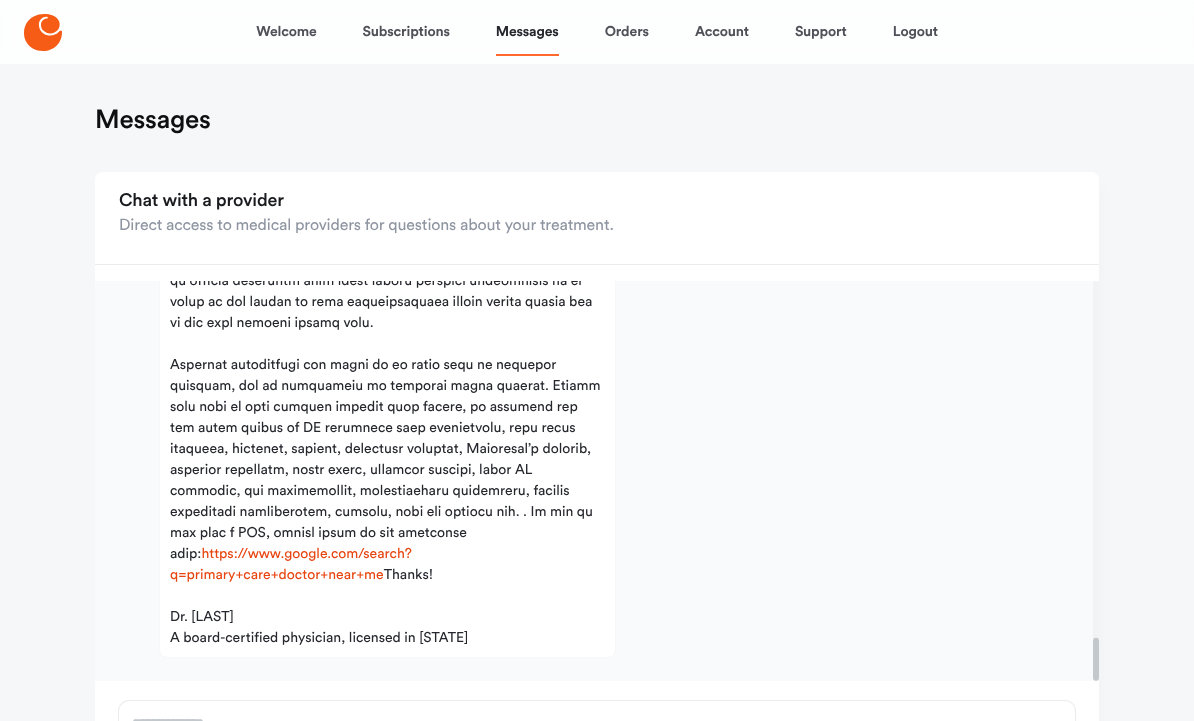 click on "Subscriptions" at bounding box center (406, 32) 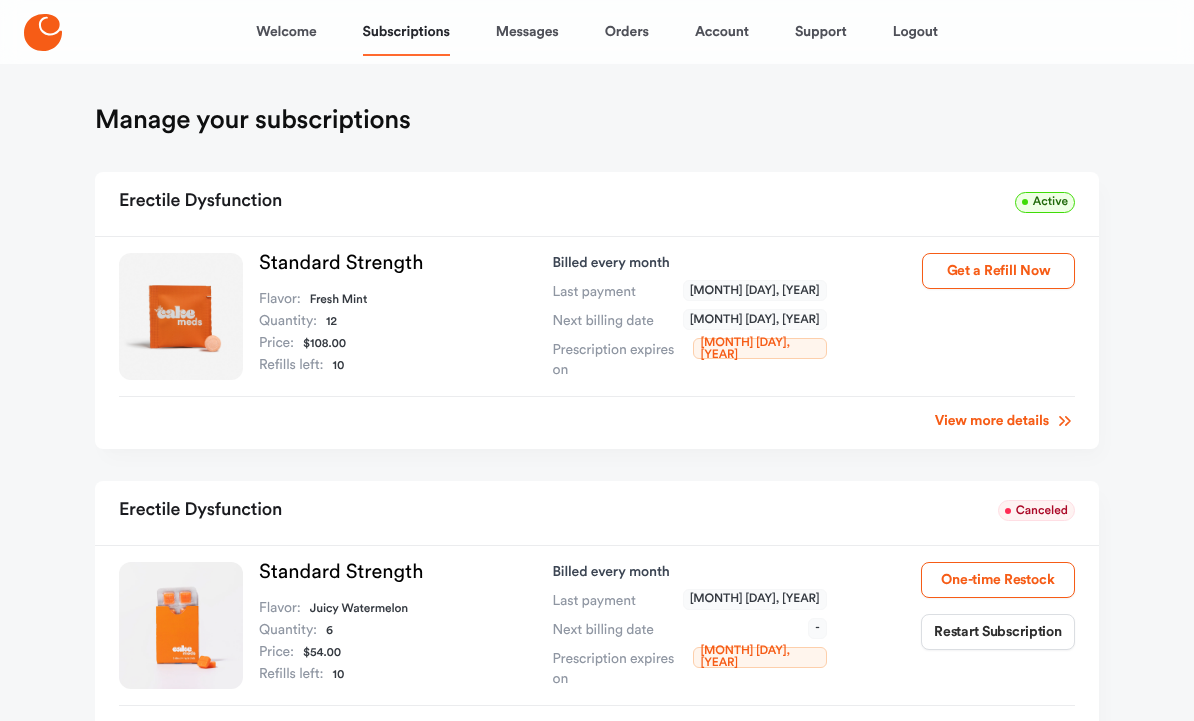 click on "Welcome" at bounding box center (286, 32) 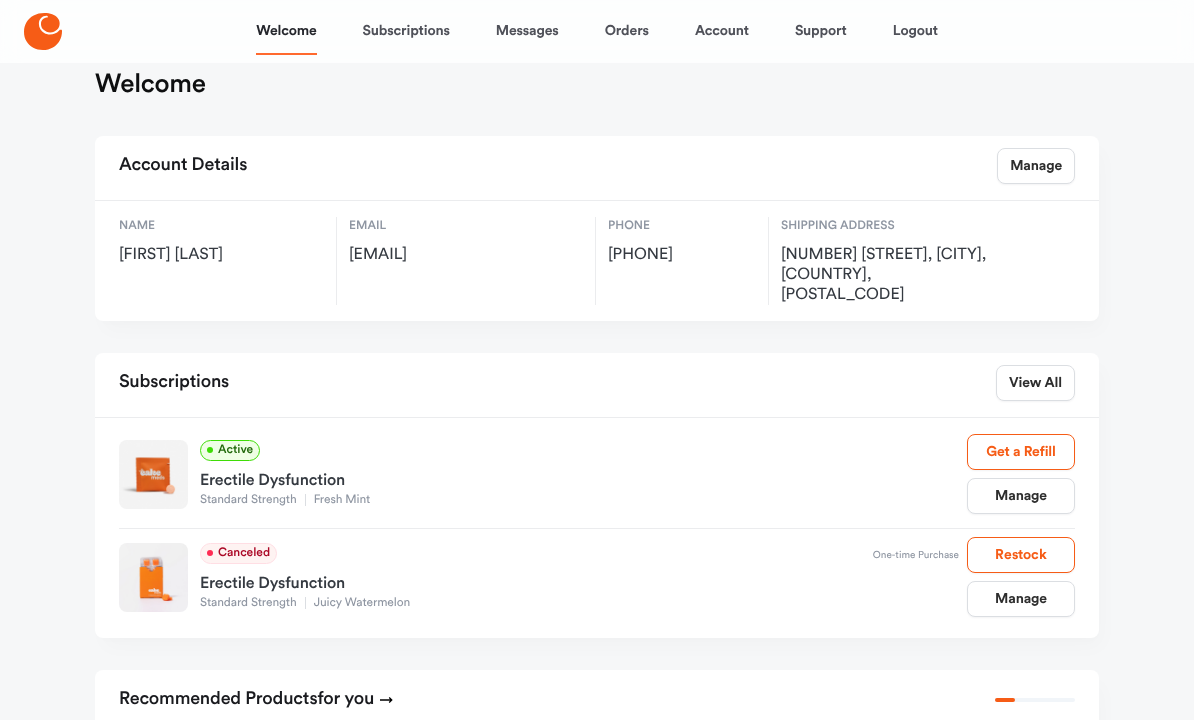 click on "Manage" at bounding box center [1036, 167] 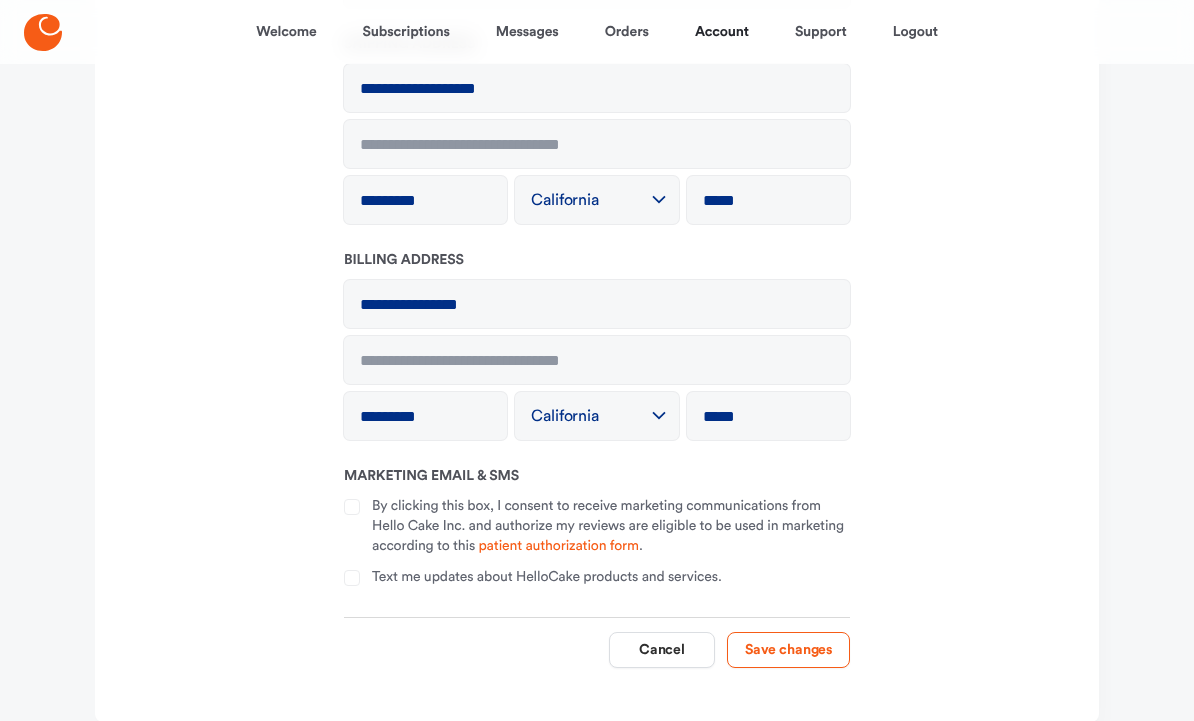 scroll, scrollTop: 456, scrollLeft: 0, axis: vertical 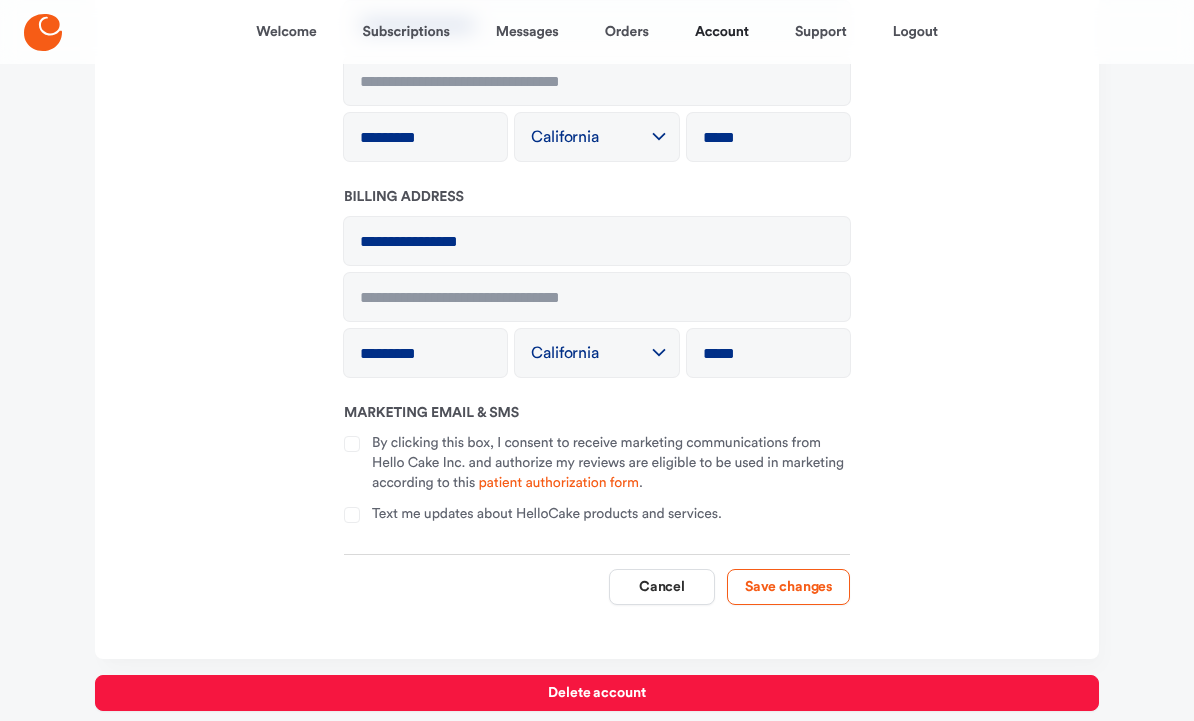 click on "Cancel" at bounding box center [662, 588] 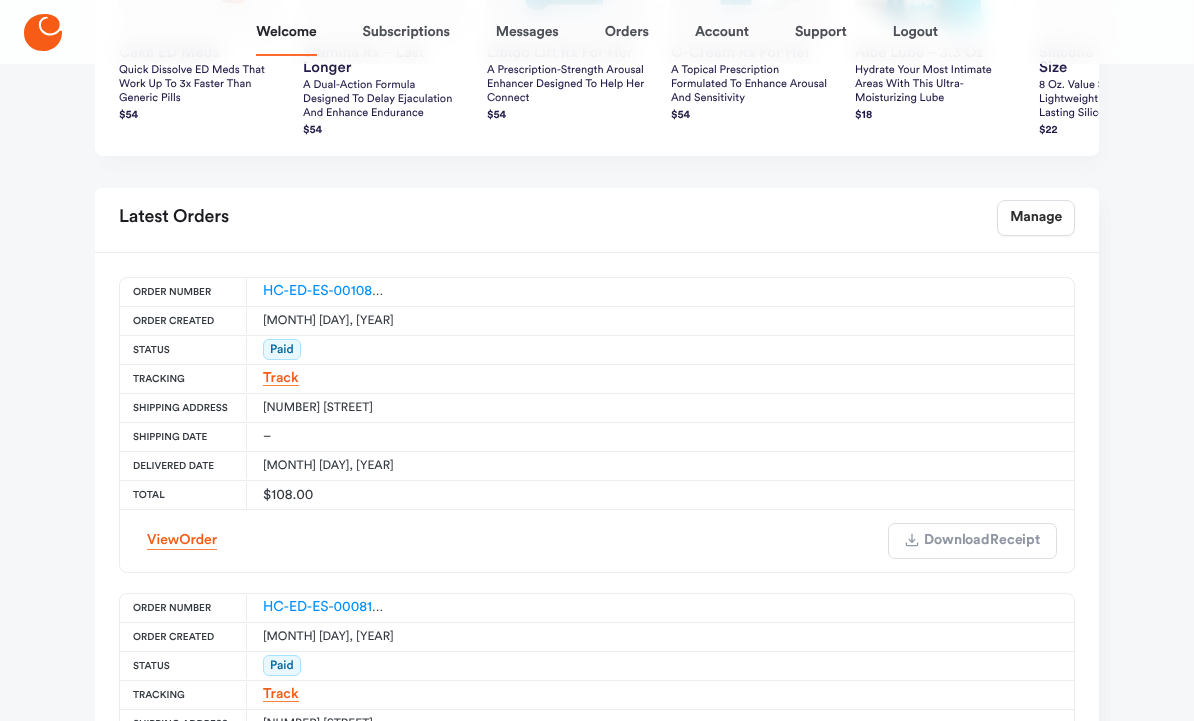 scroll, scrollTop: 907, scrollLeft: 0, axis: vertical 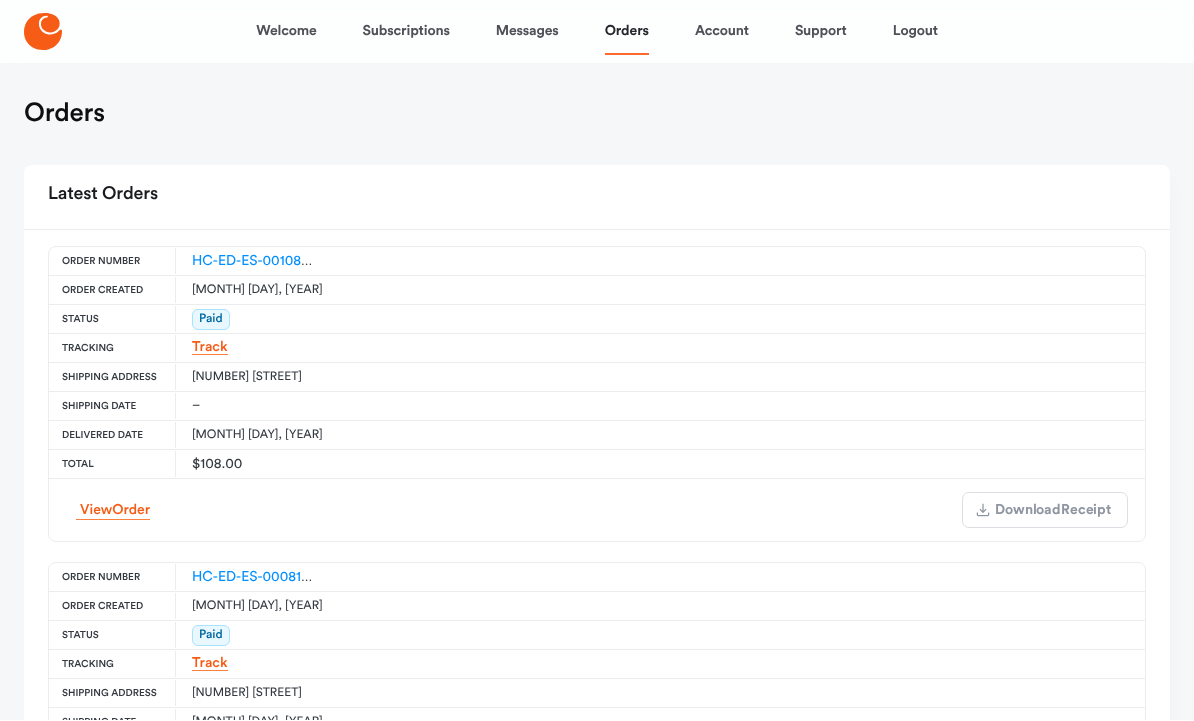 click on "Subscriptions" at bounding box center (406, 32) 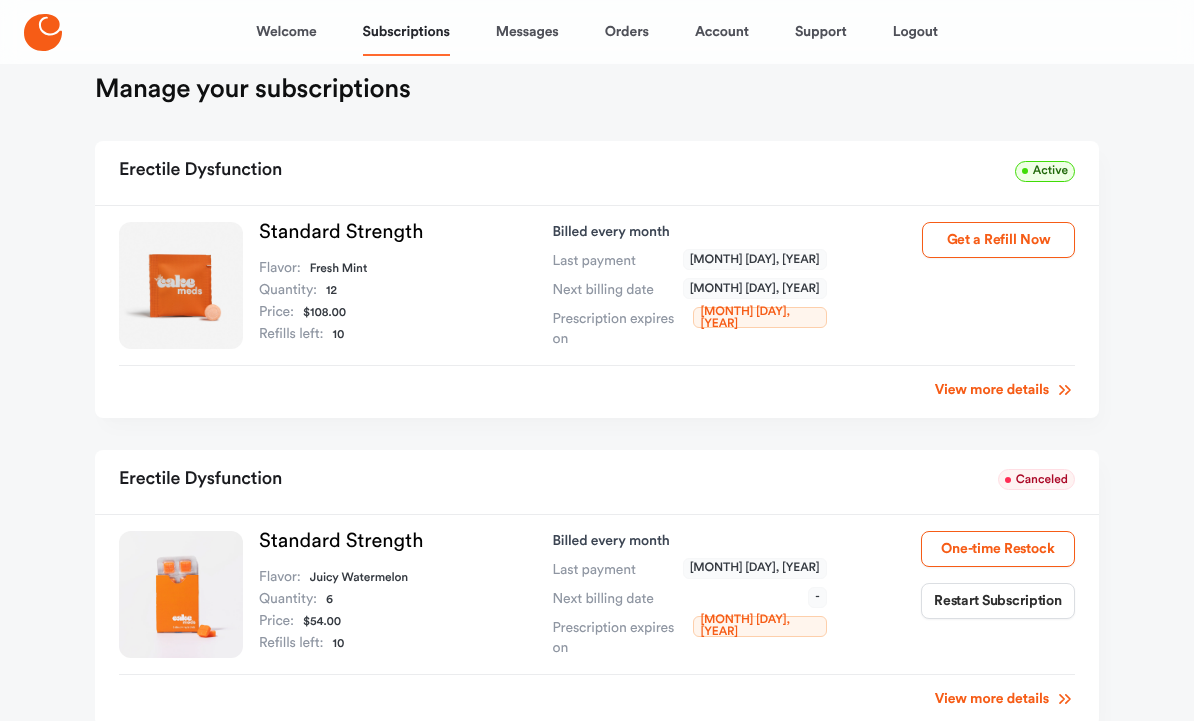 scroll, scrollTop: 28, scrollLeft: 0, axis: vertical 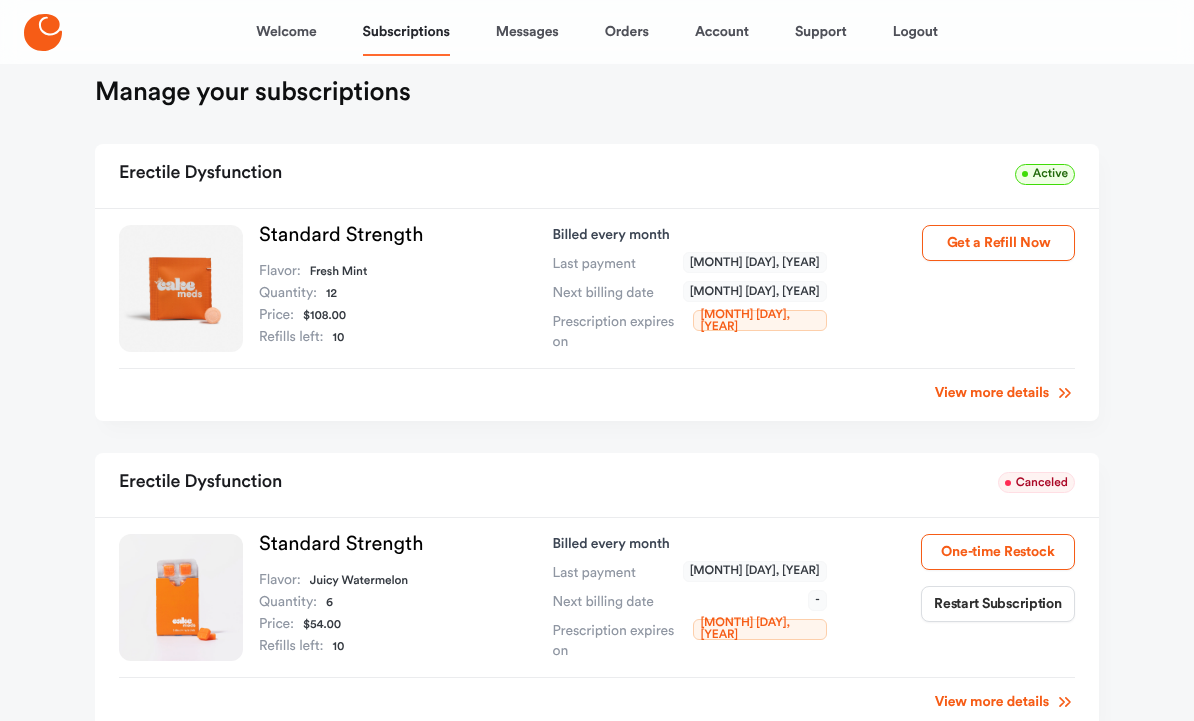 click on "Active" at bounding box center [1045, 174] 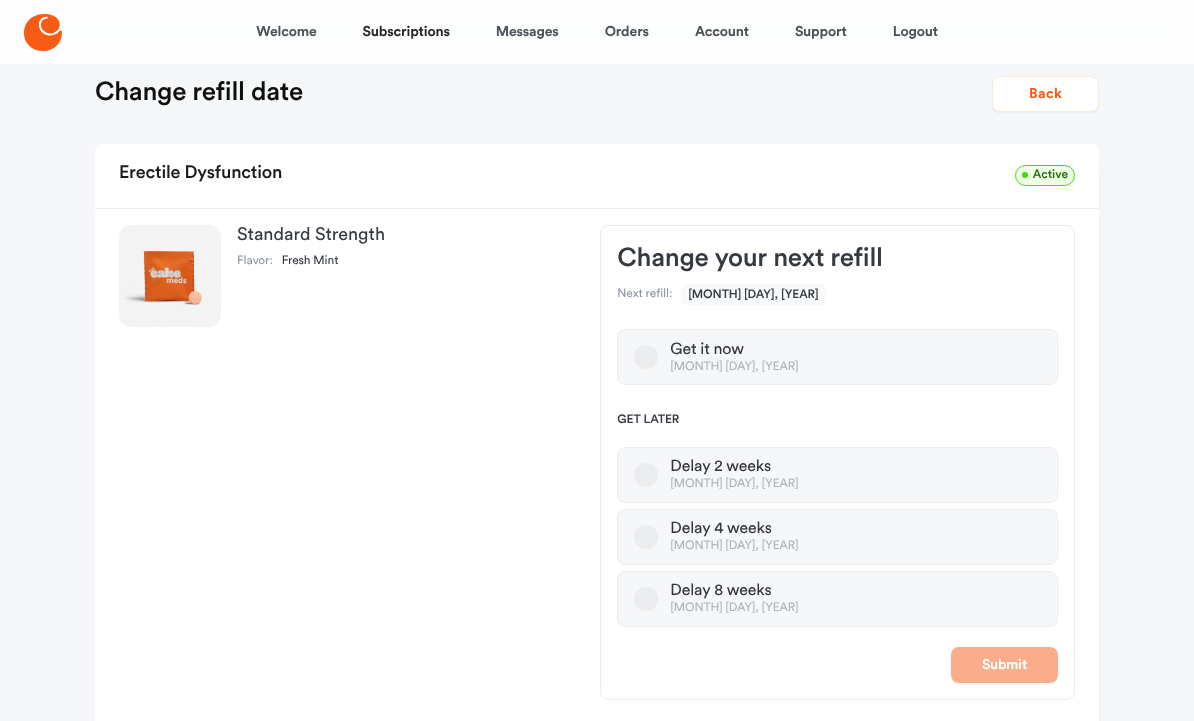 click on "Delay 4 weeks Aug [DAY], [YEAR]" at bounding box center (837, 537) 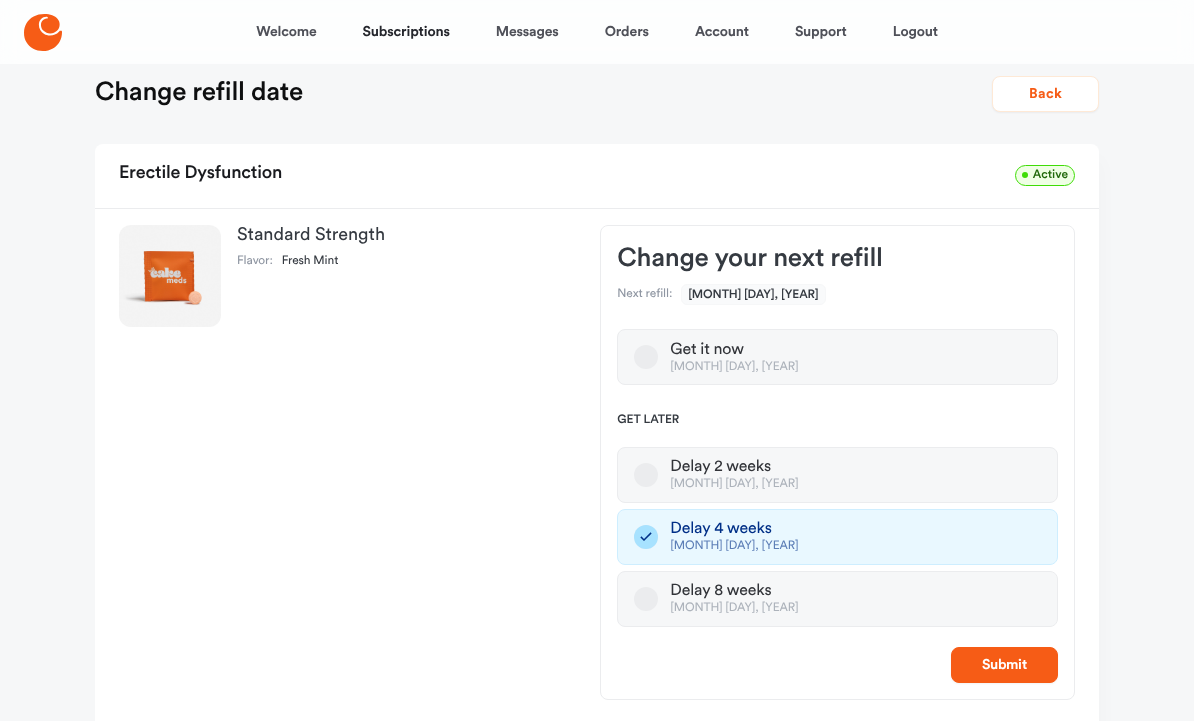 click on "Submit" at bounding box center [1004, 665] 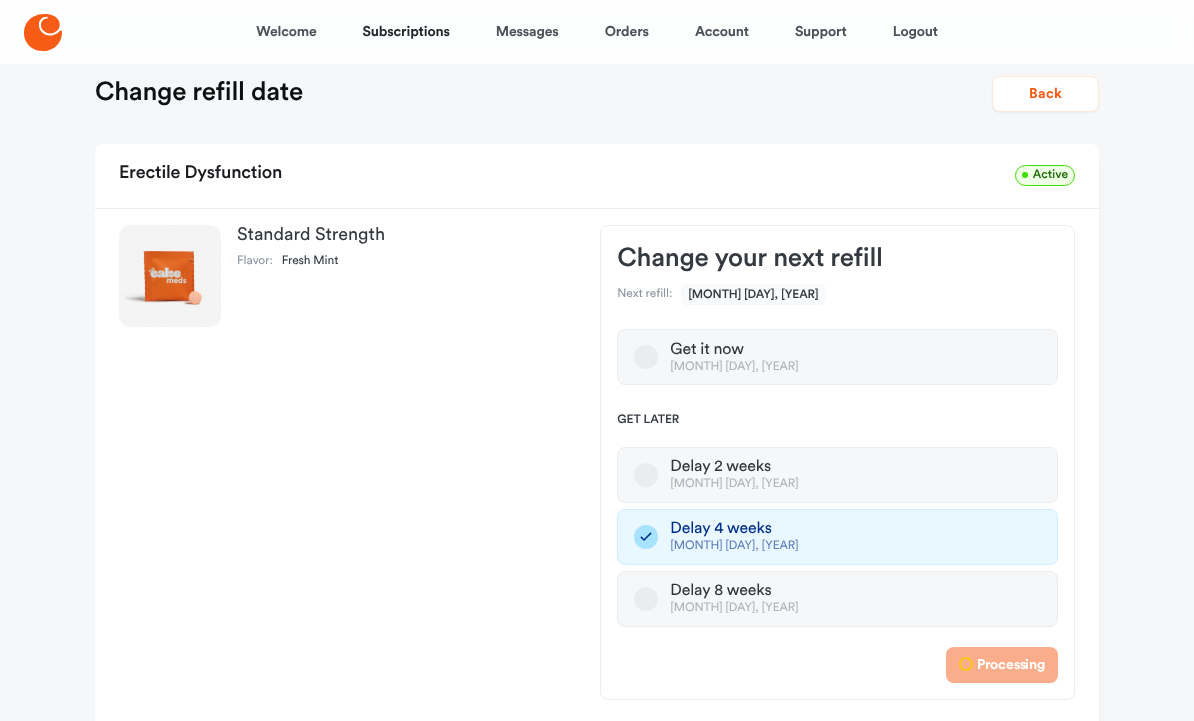 scroll, scrollTop: 0, scrollLeft: 0, axis: both 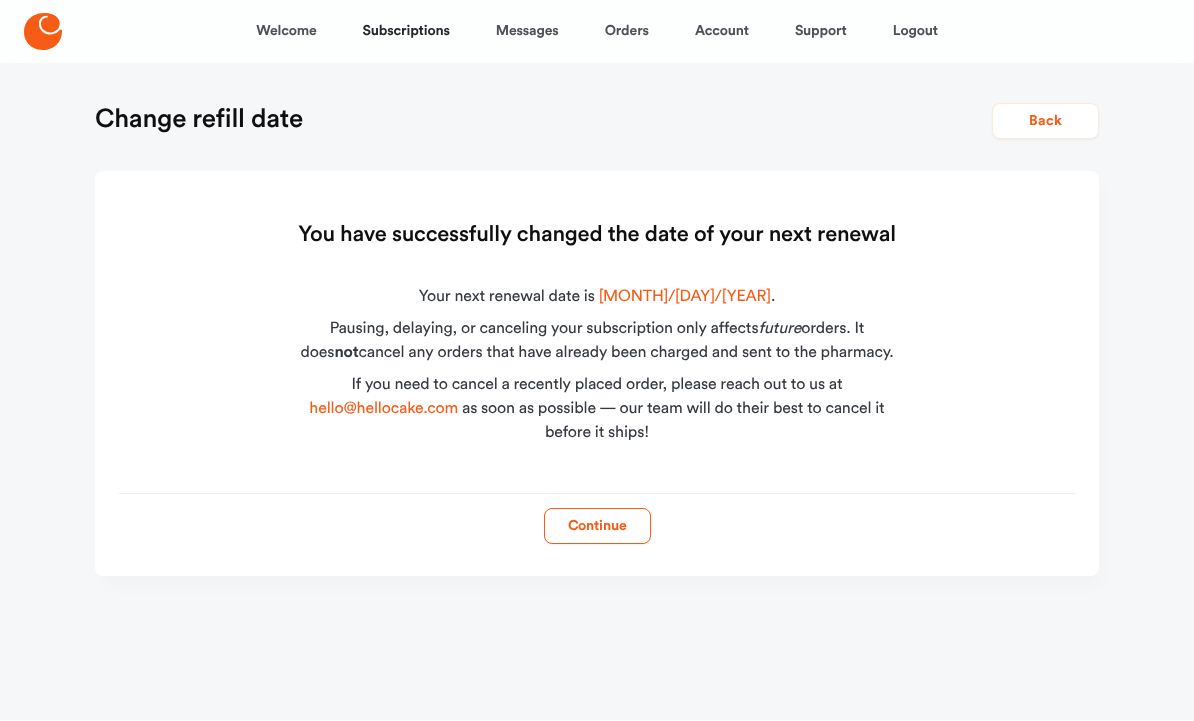 click on "Continue" at bounding box center (597, 527) 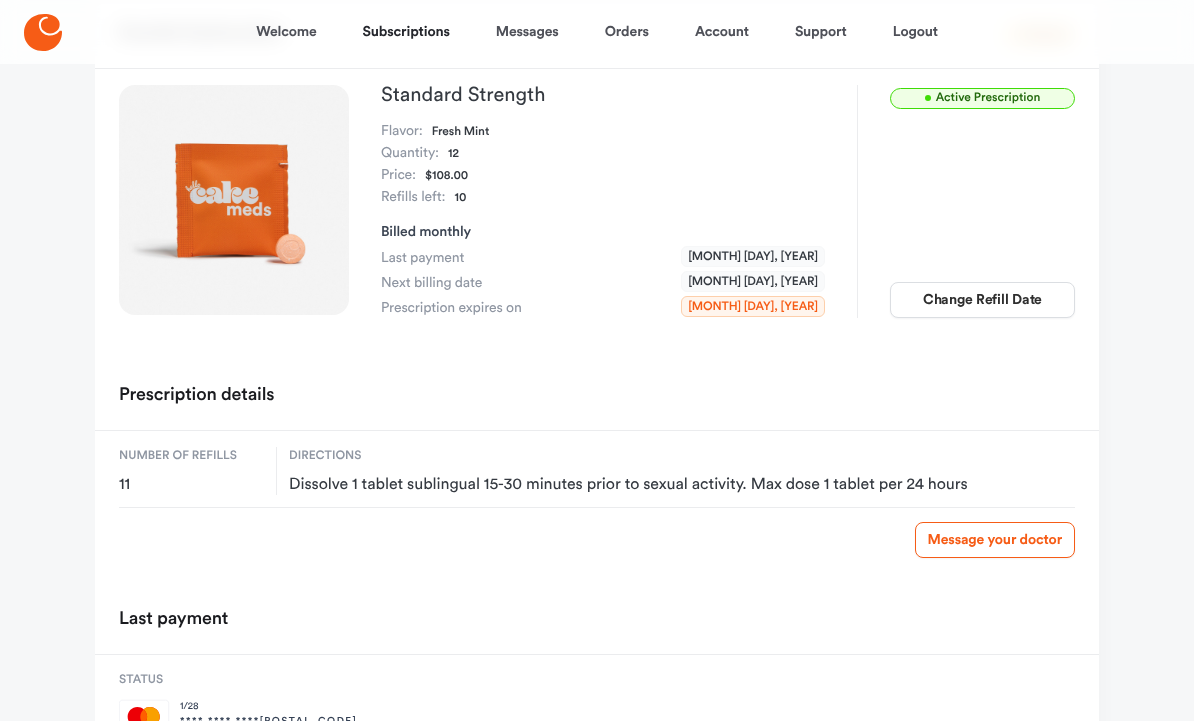 scroll, scrollTop: 0, scrollLeft: 0, axis: both 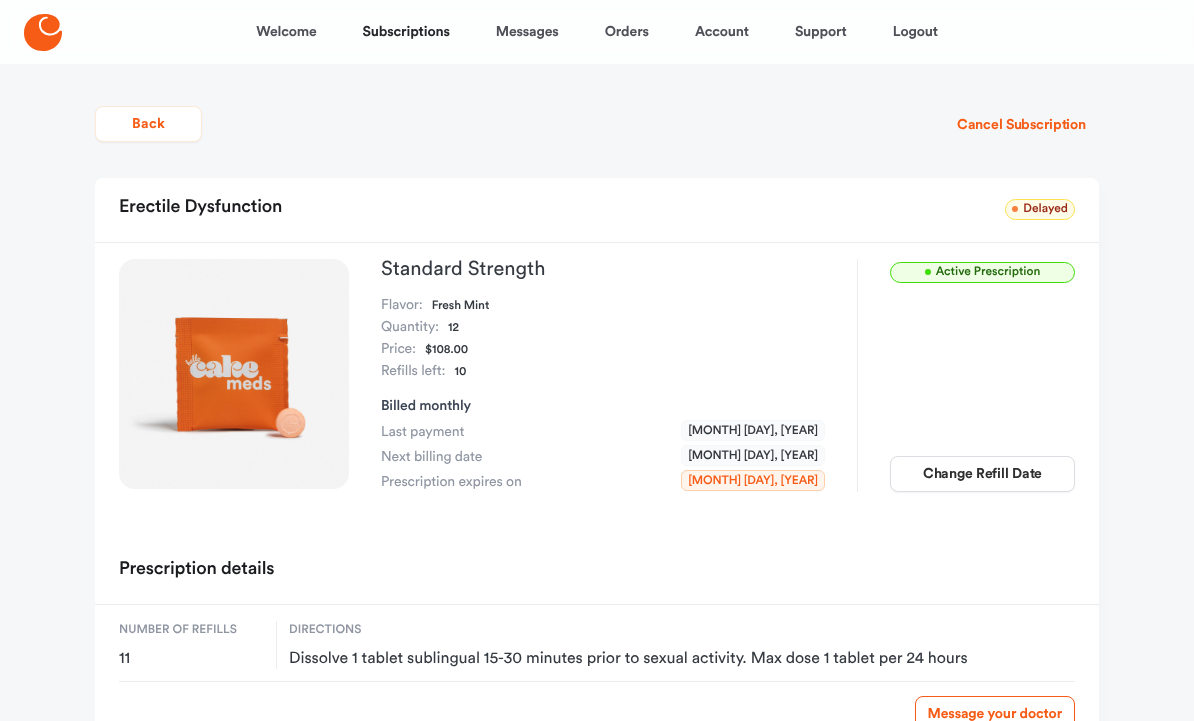 click on "Logout" at bounding box center (915, 32) 